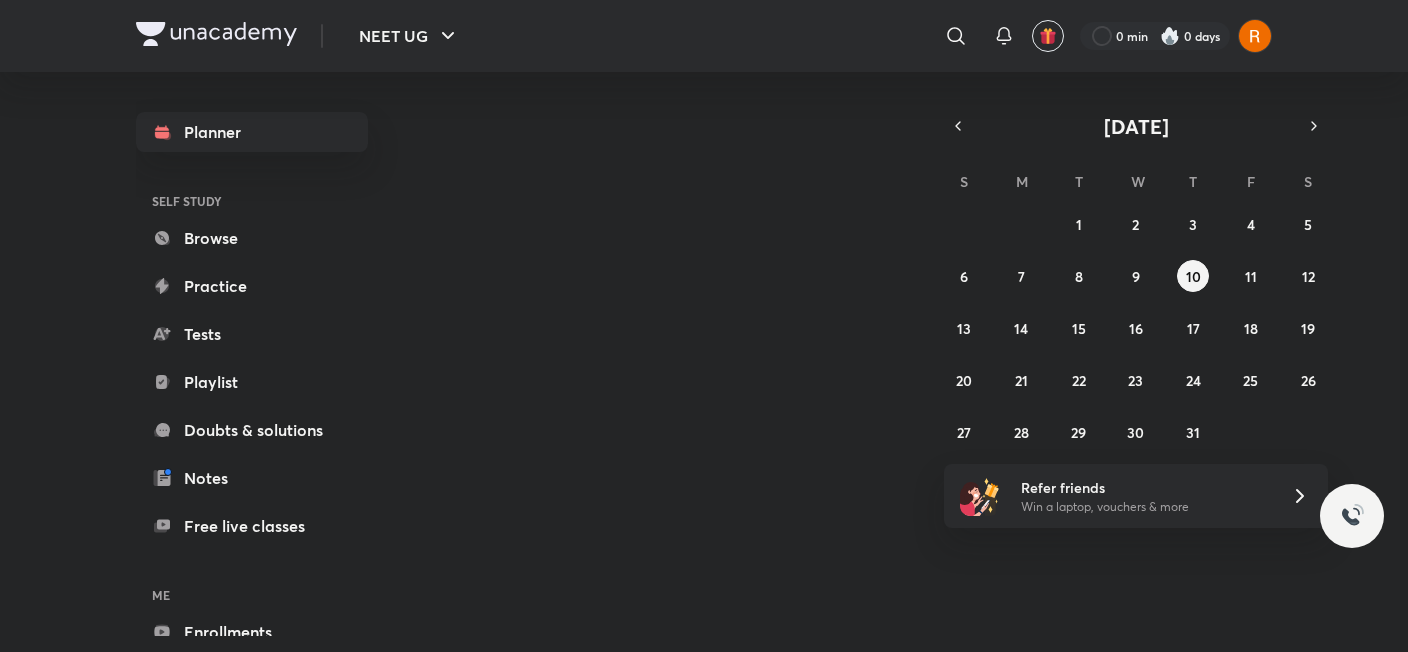 scroll, scrollTop: 0, scrollLeft: 0, axis: both 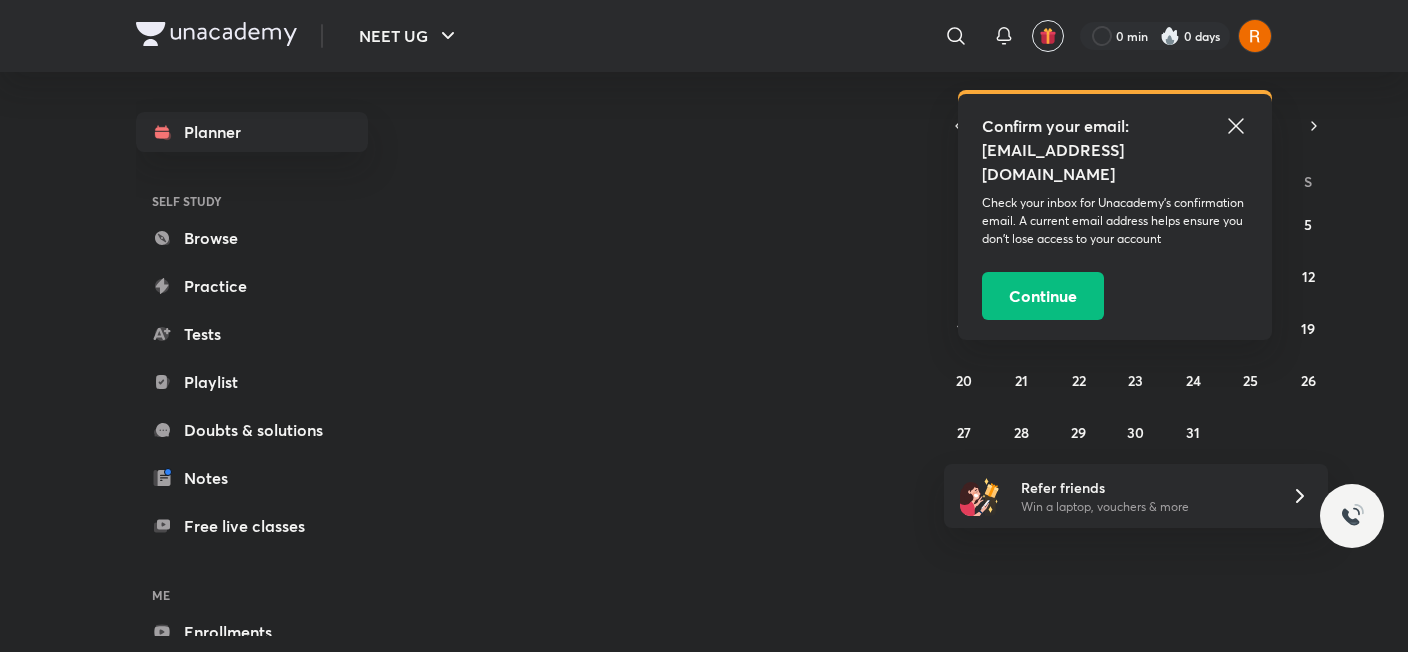 click 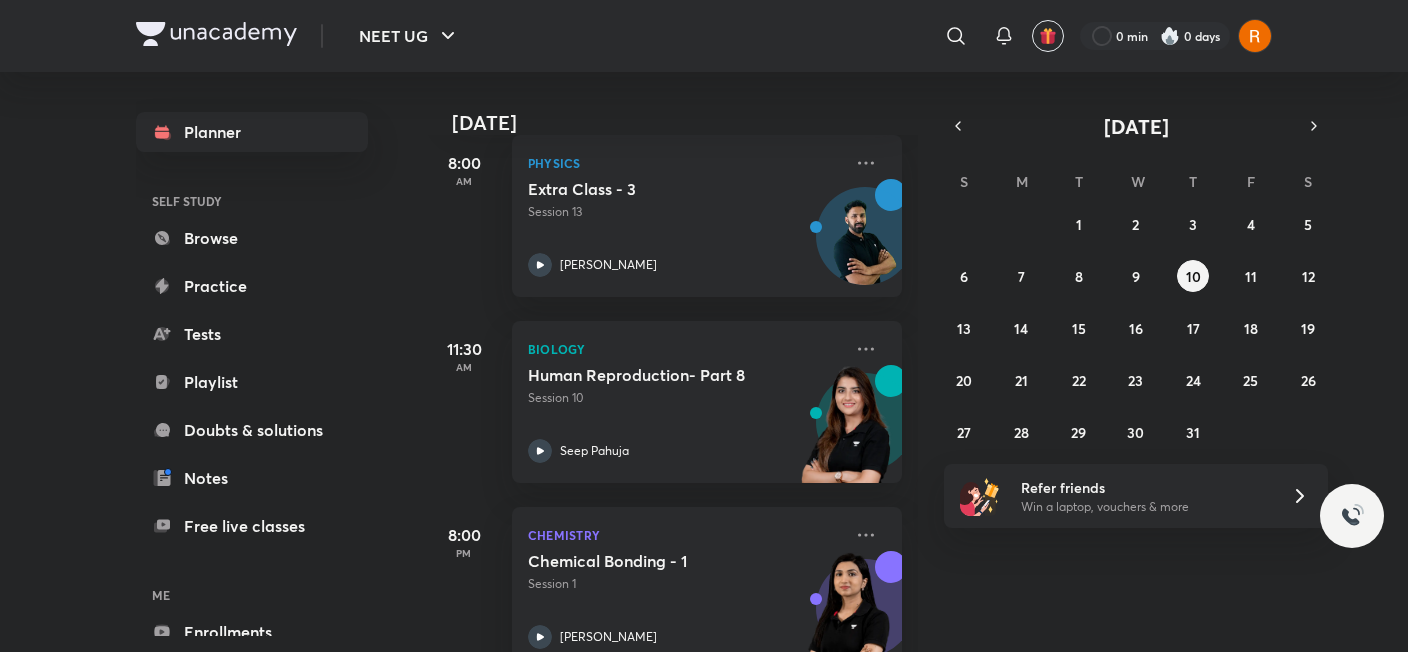 scroll, scrollTop: 166, scrollLeft: 0, axis: vertical 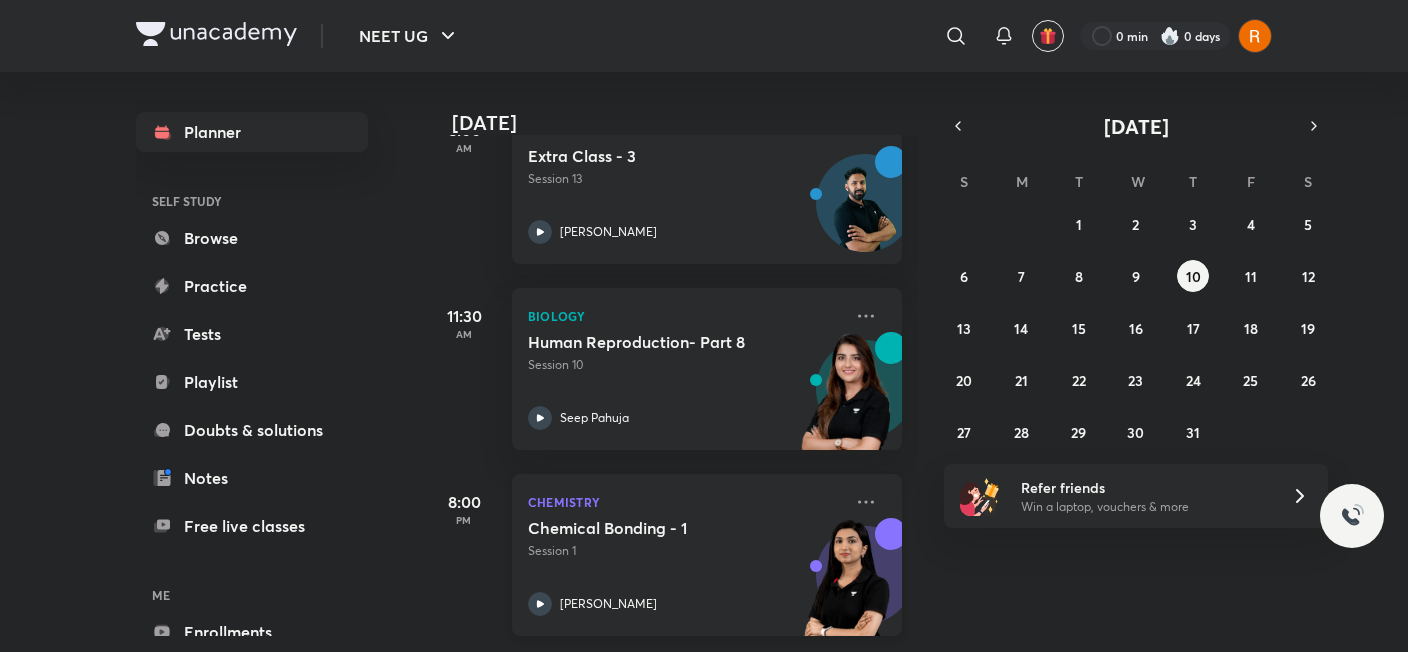 click 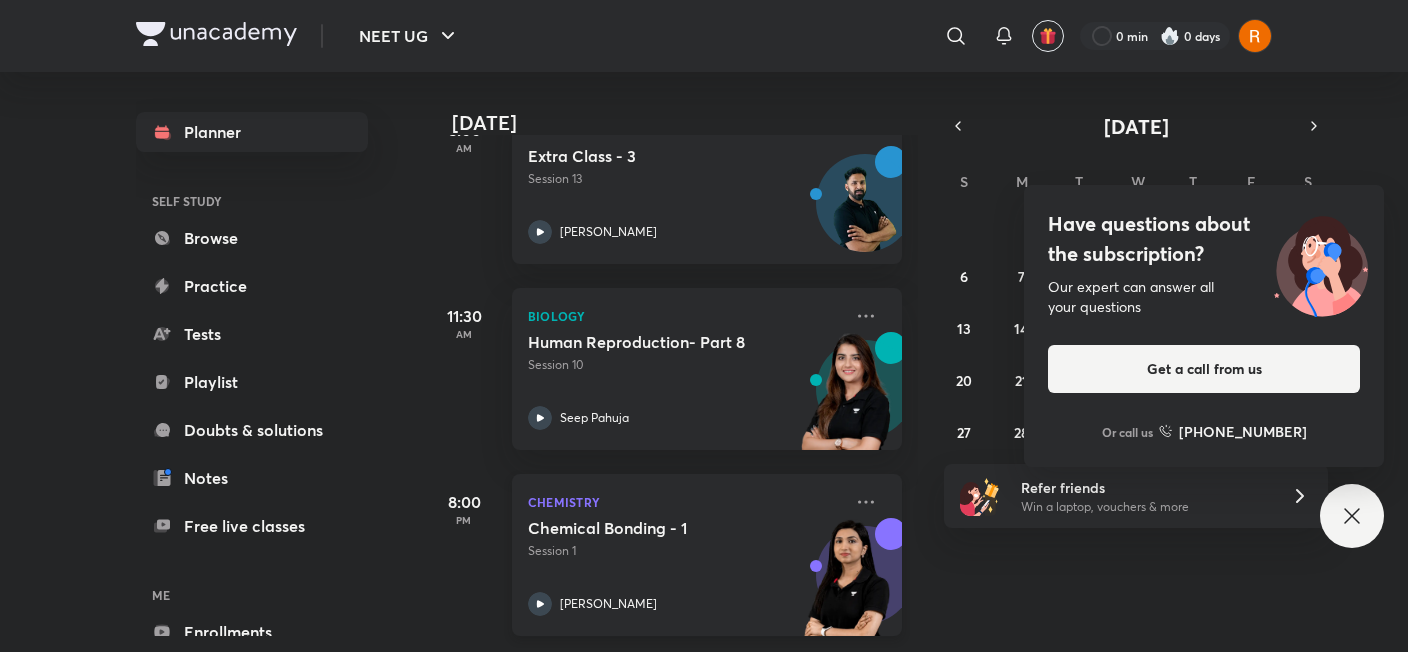 click 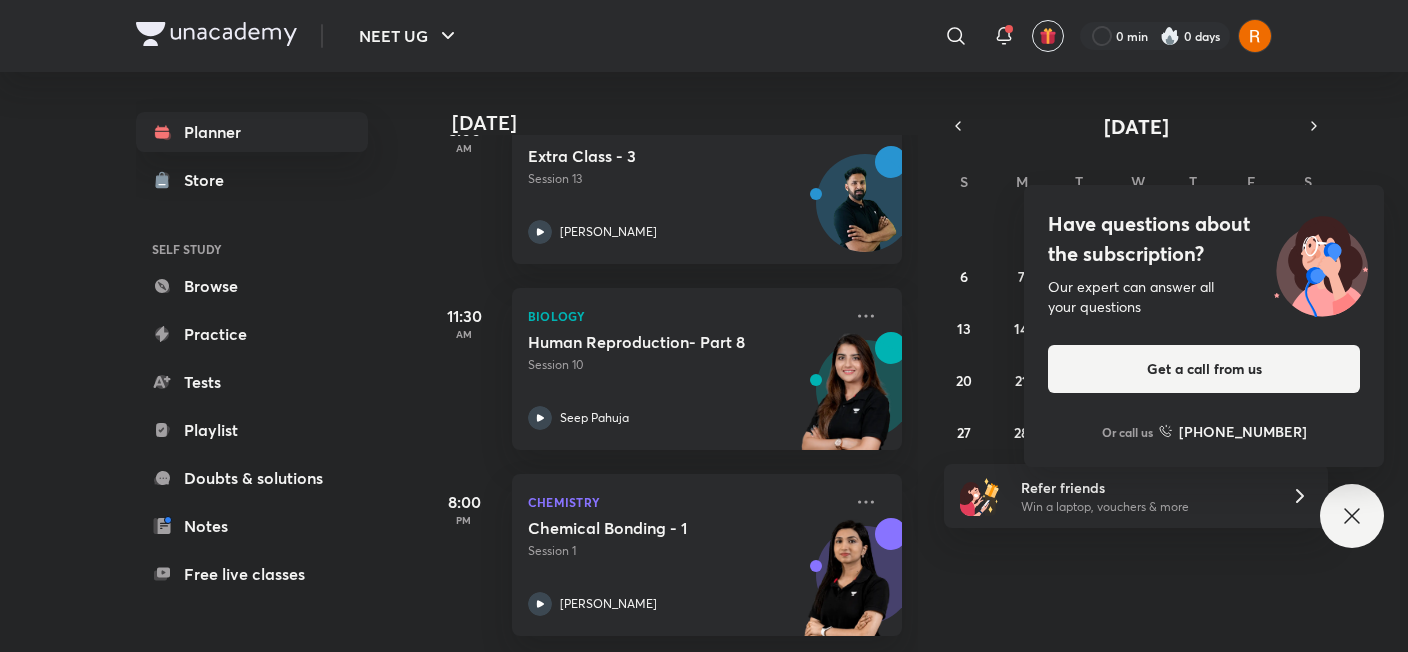 scroll, scrollTop: 166, scrollLeft: 0, axis: vertical 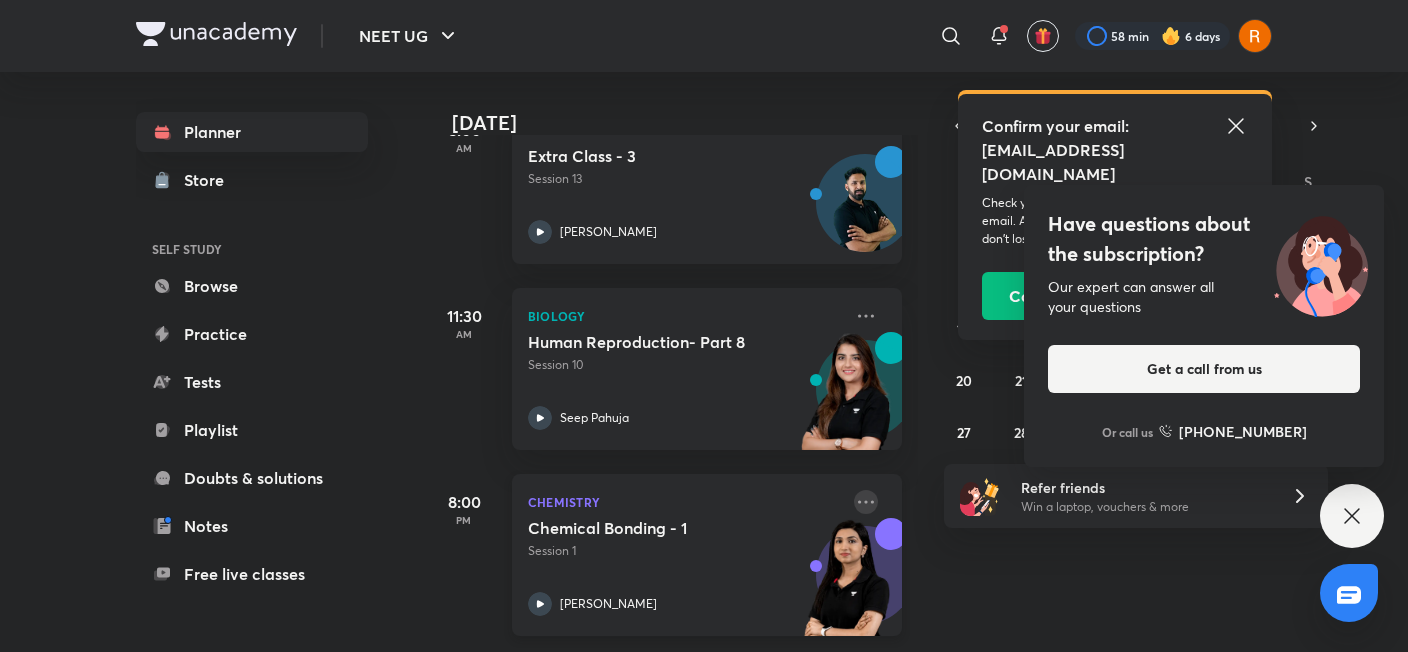 click 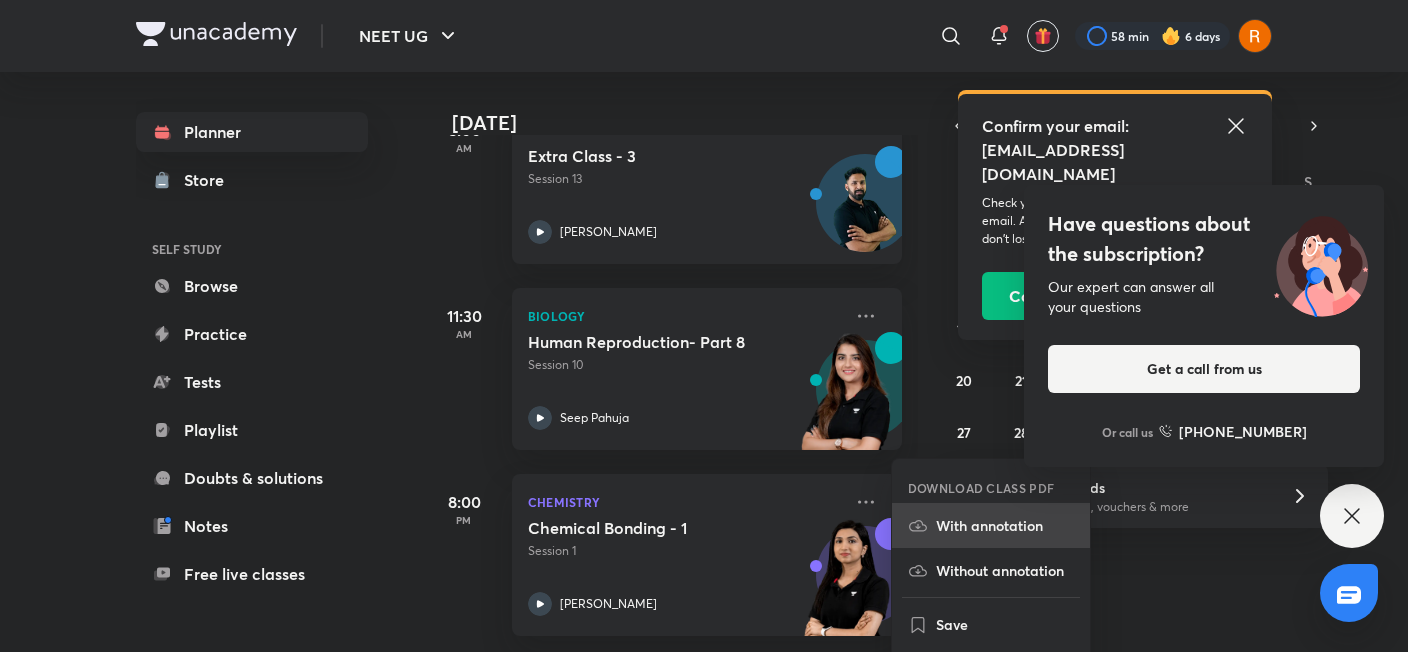 click on "With annotation" at bounding box center [1005, 525] 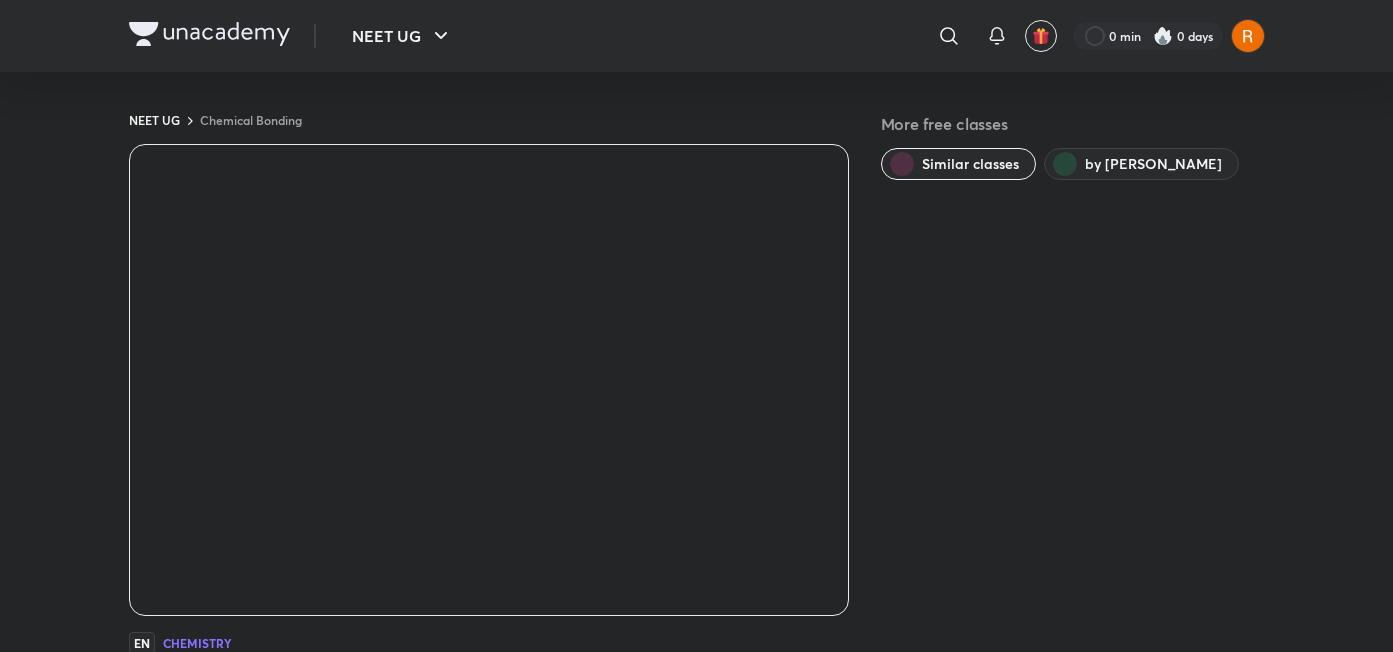 scroll, scrollTop: 0, scrollLeft: 0, axis: both 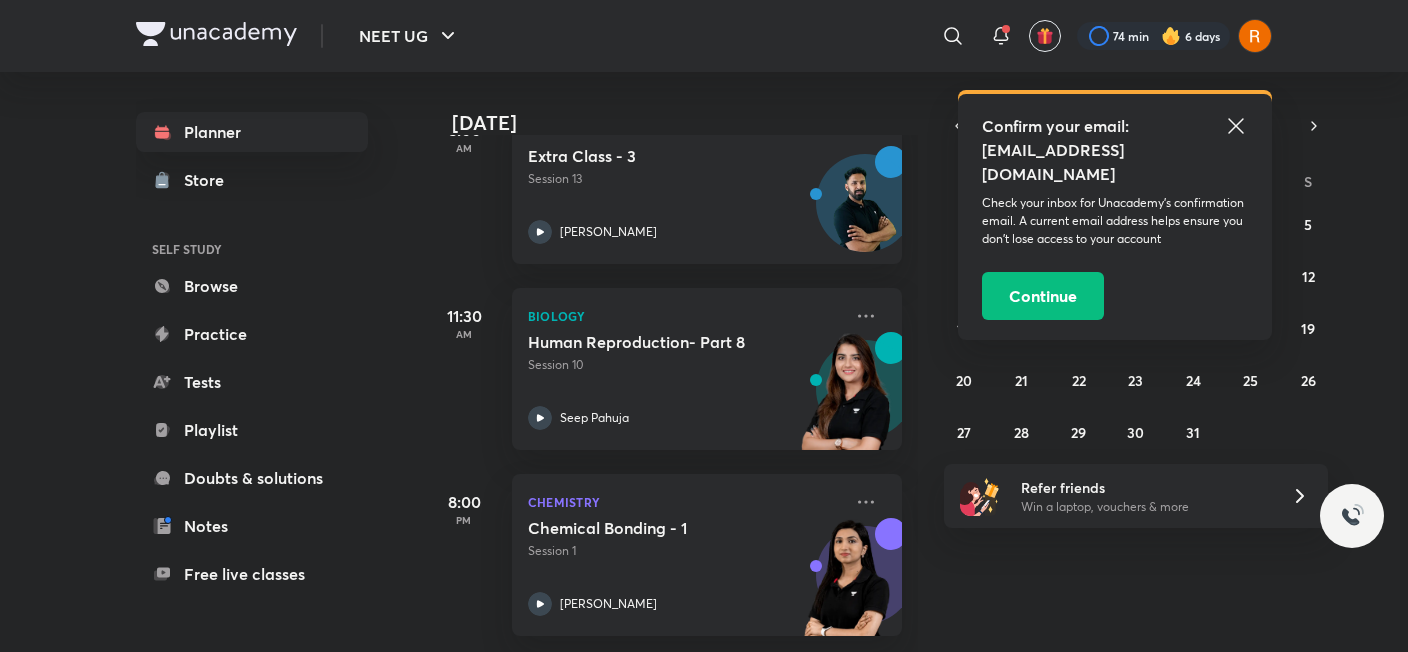 click 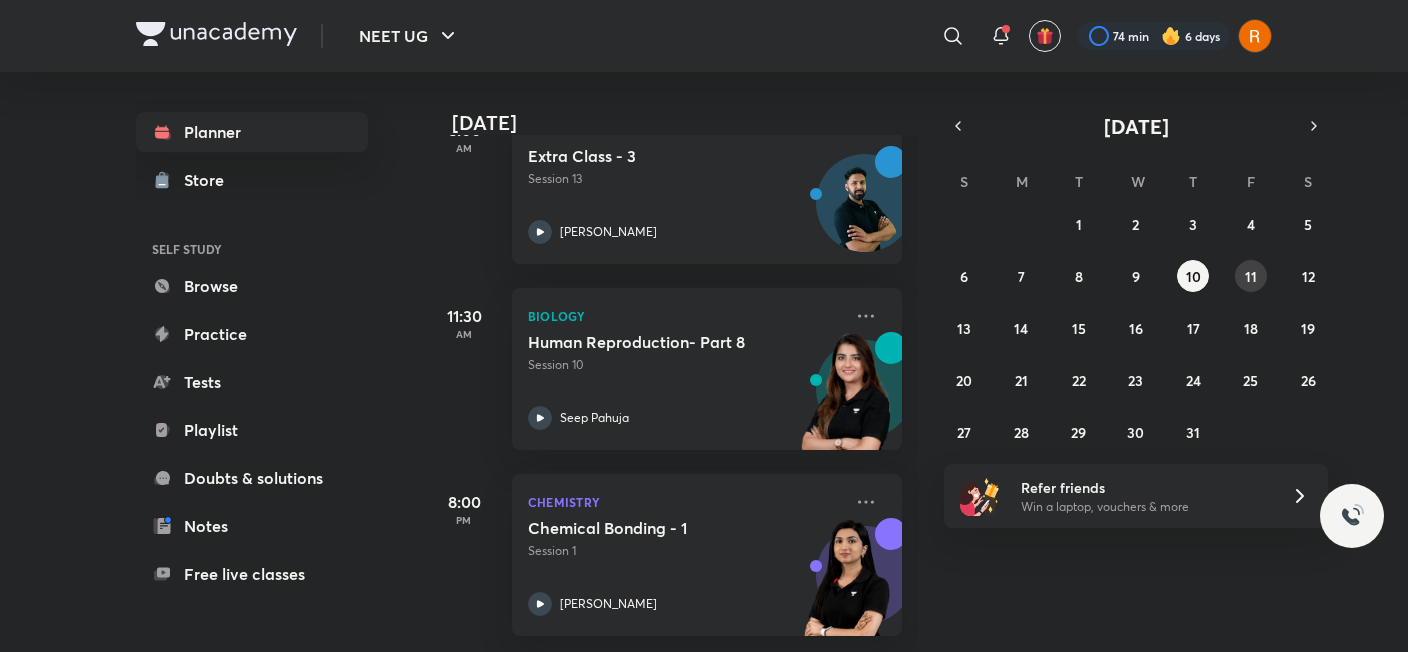 click on "11" at bounding box center [1251, 276] 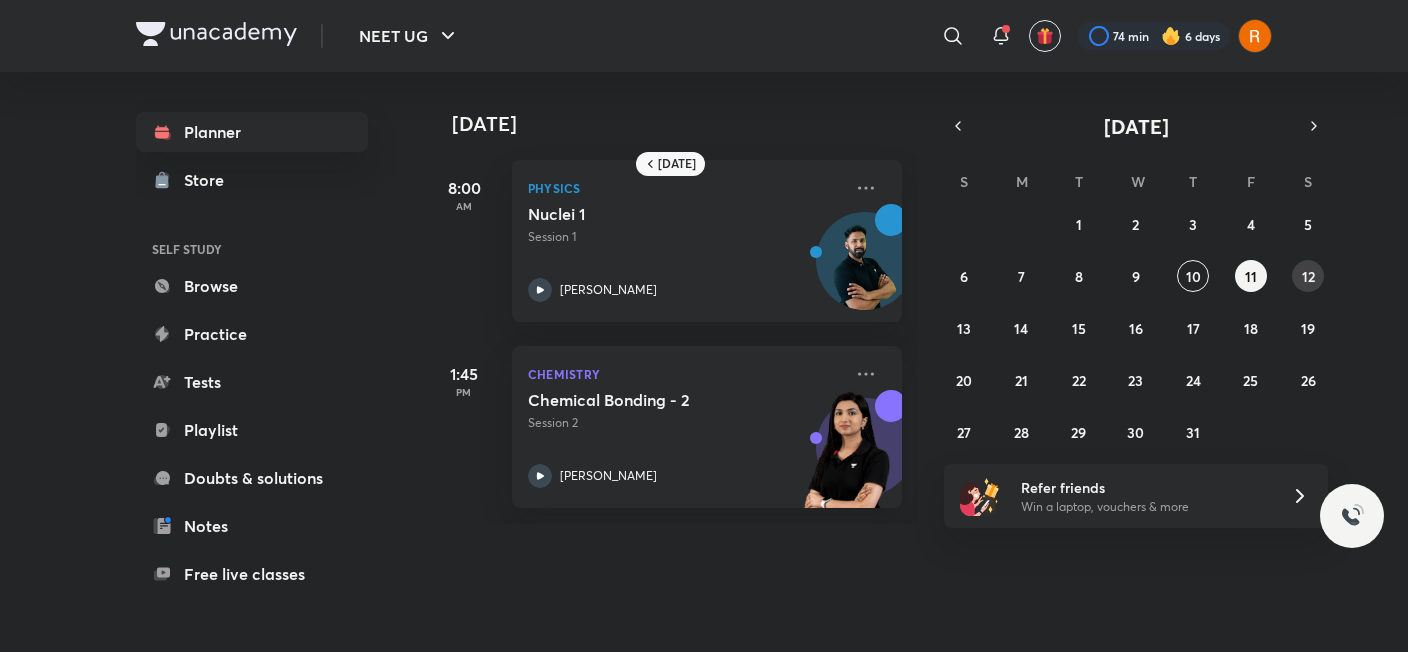 click on "12" at bounding box center (1308, 276) 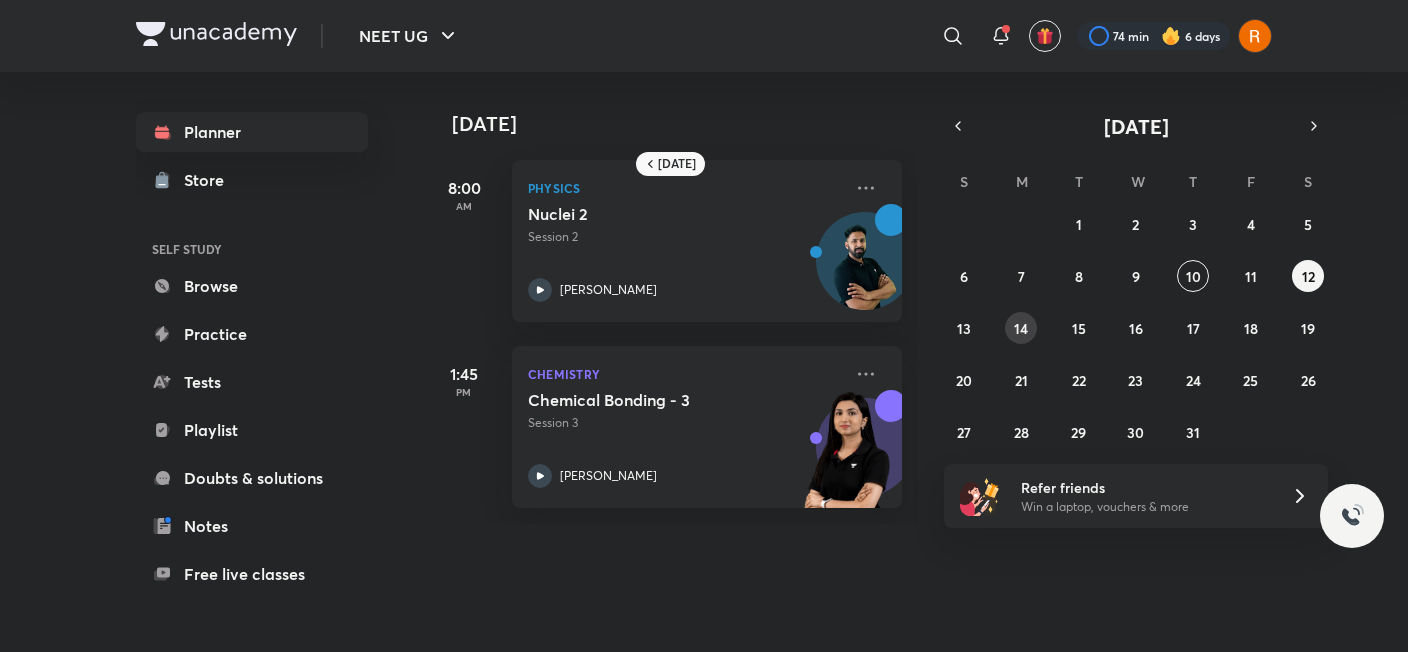 click on "14" at bounding box center [1021, 328] 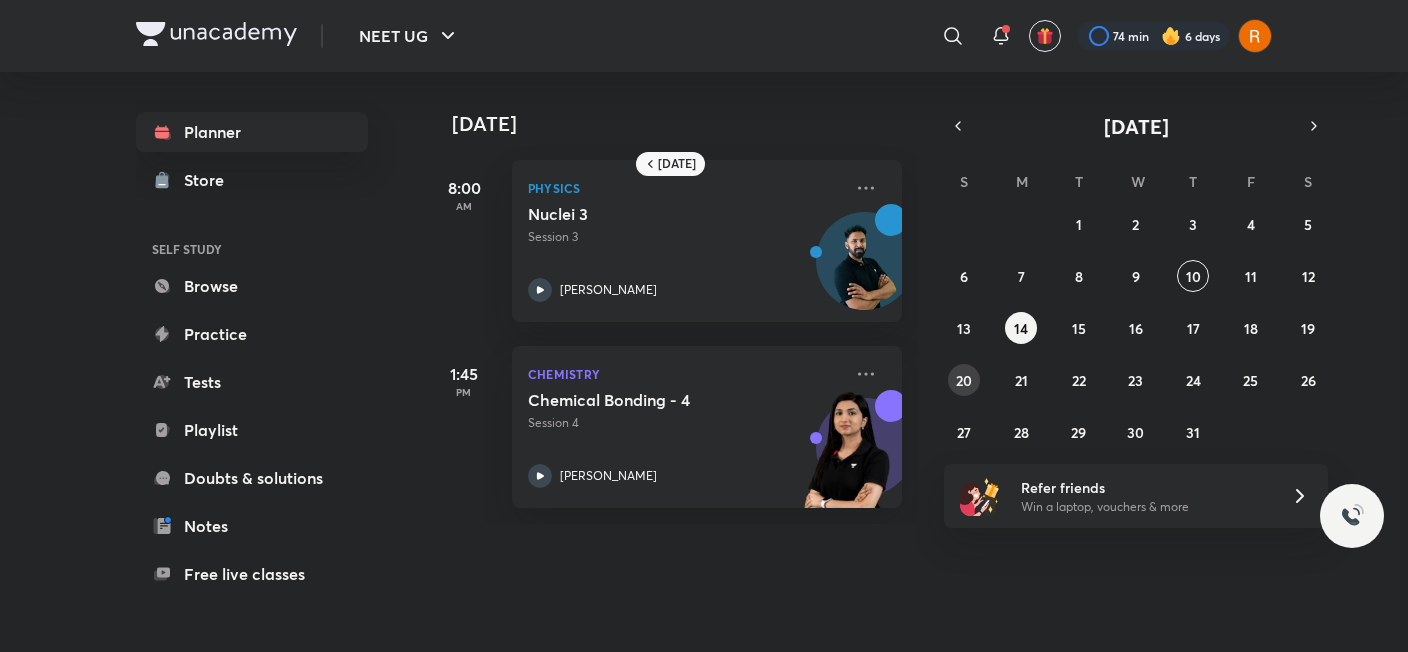 click on "20" at bounding box center (964, 380) 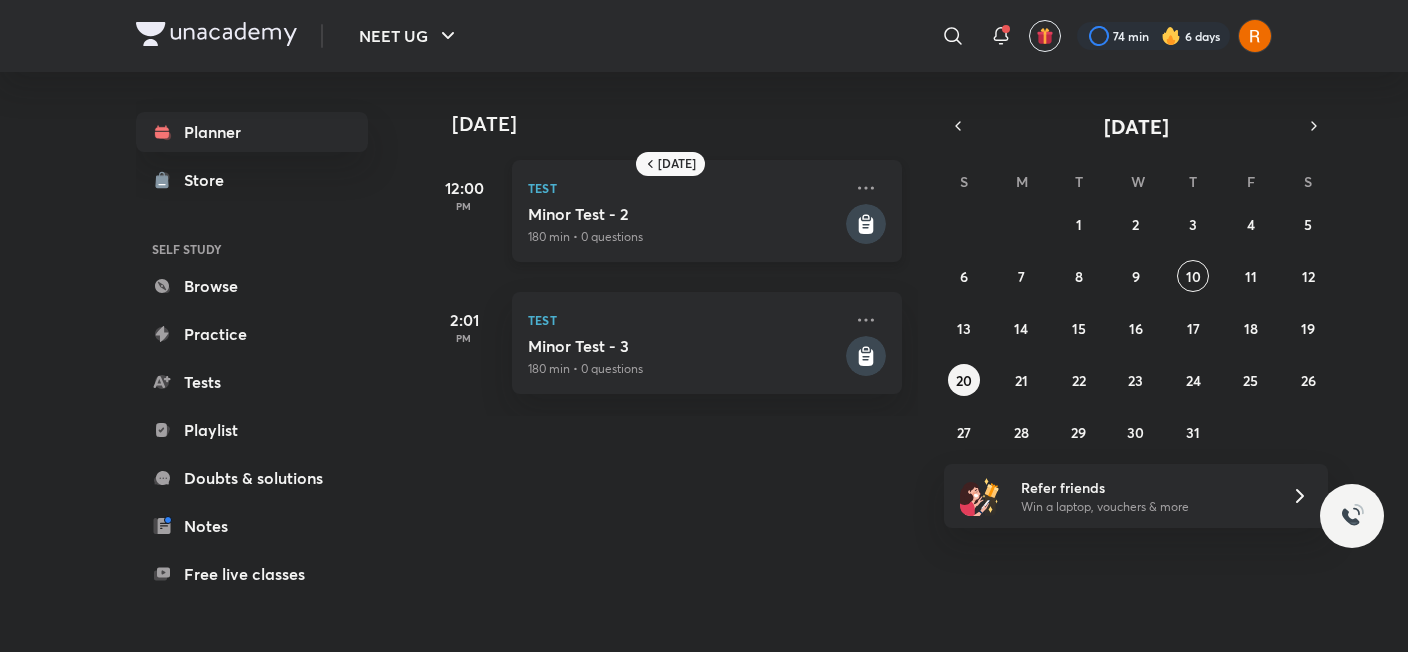 click on "Minor Test - 2" at bounding box center (685, 214) 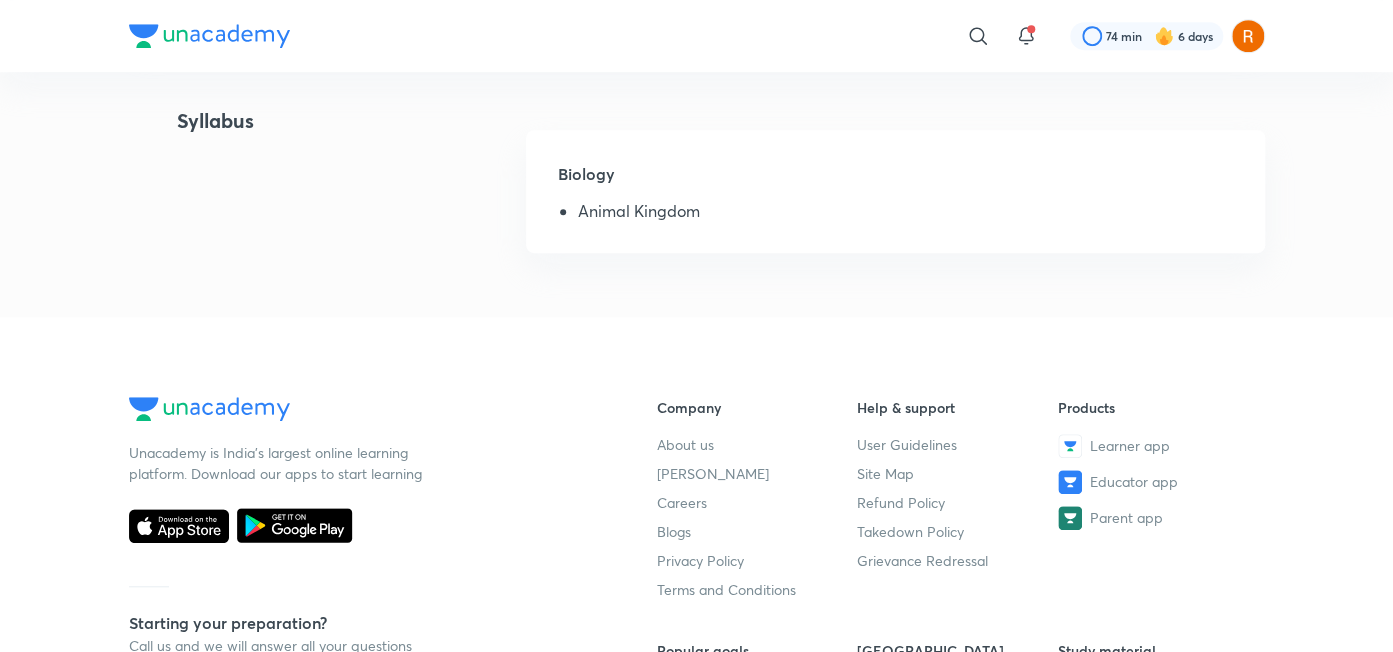 scroll, scrollTop: 446, scrollLeft: 0, axis: vertical 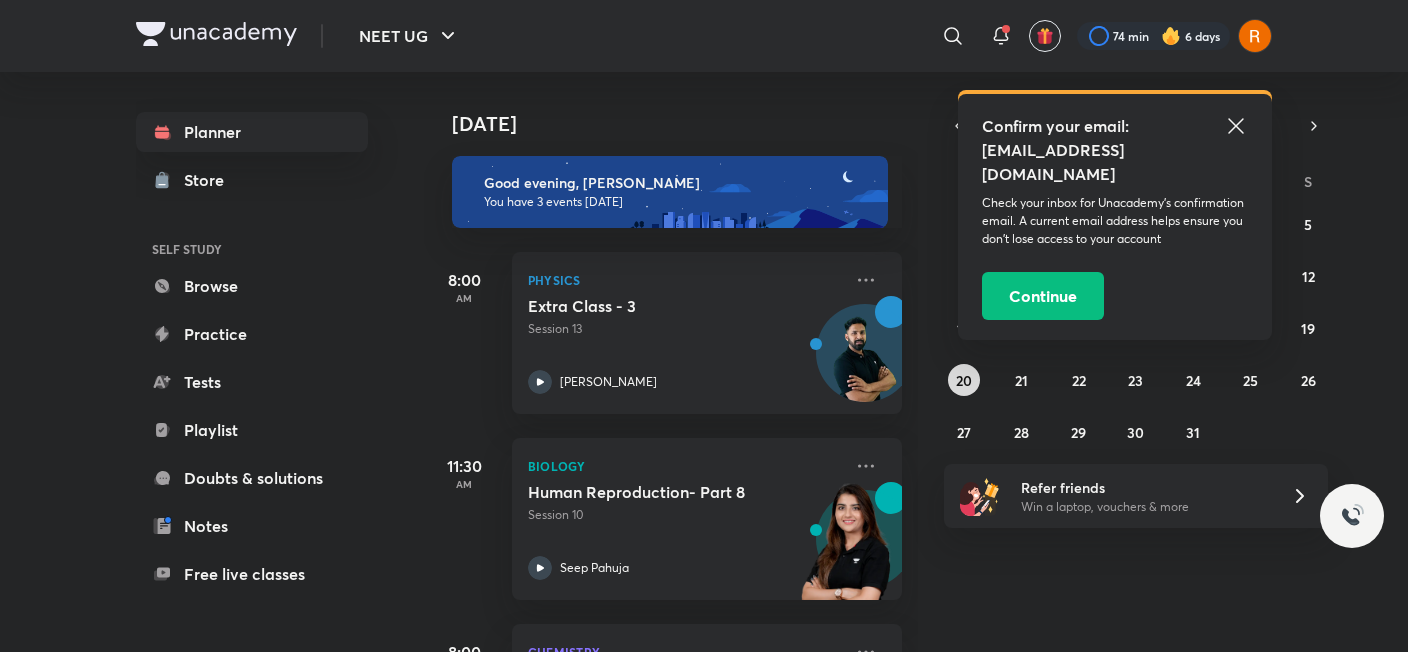 click on "20" at bounding box center [964, 380] 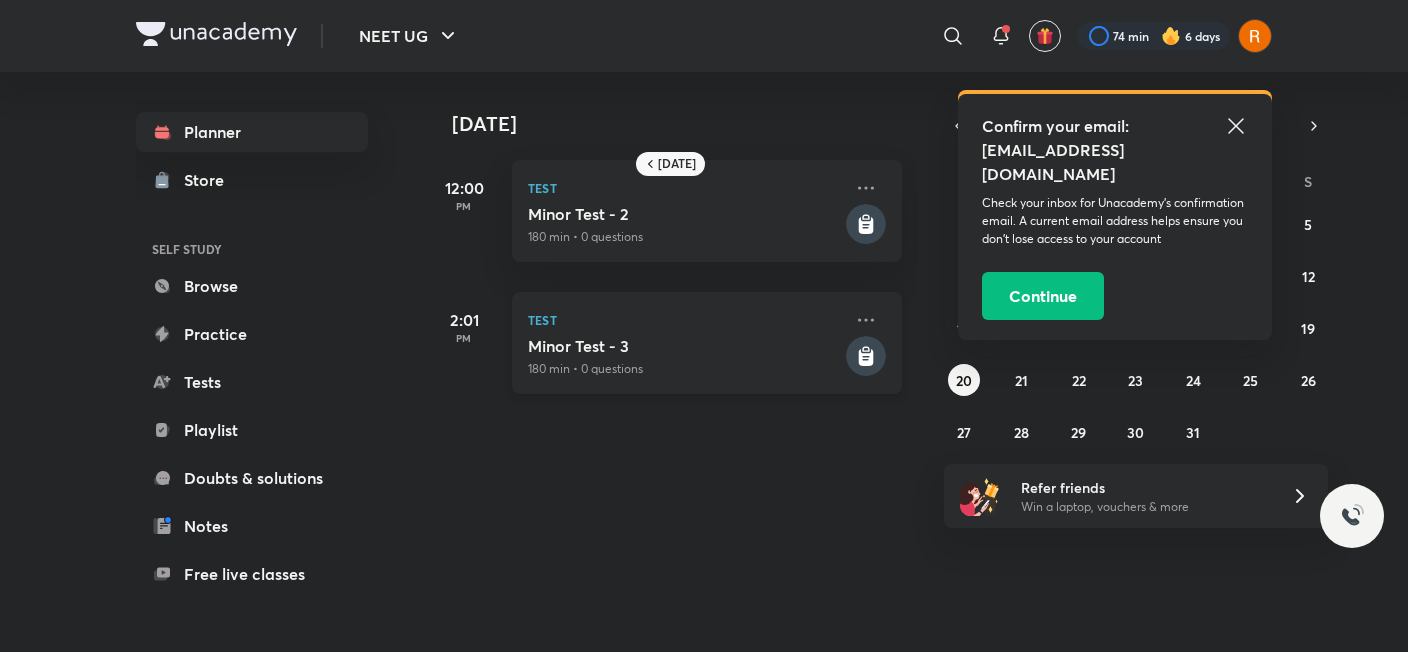 click on "Minor Test - 3" at bounding box center [685, 346] 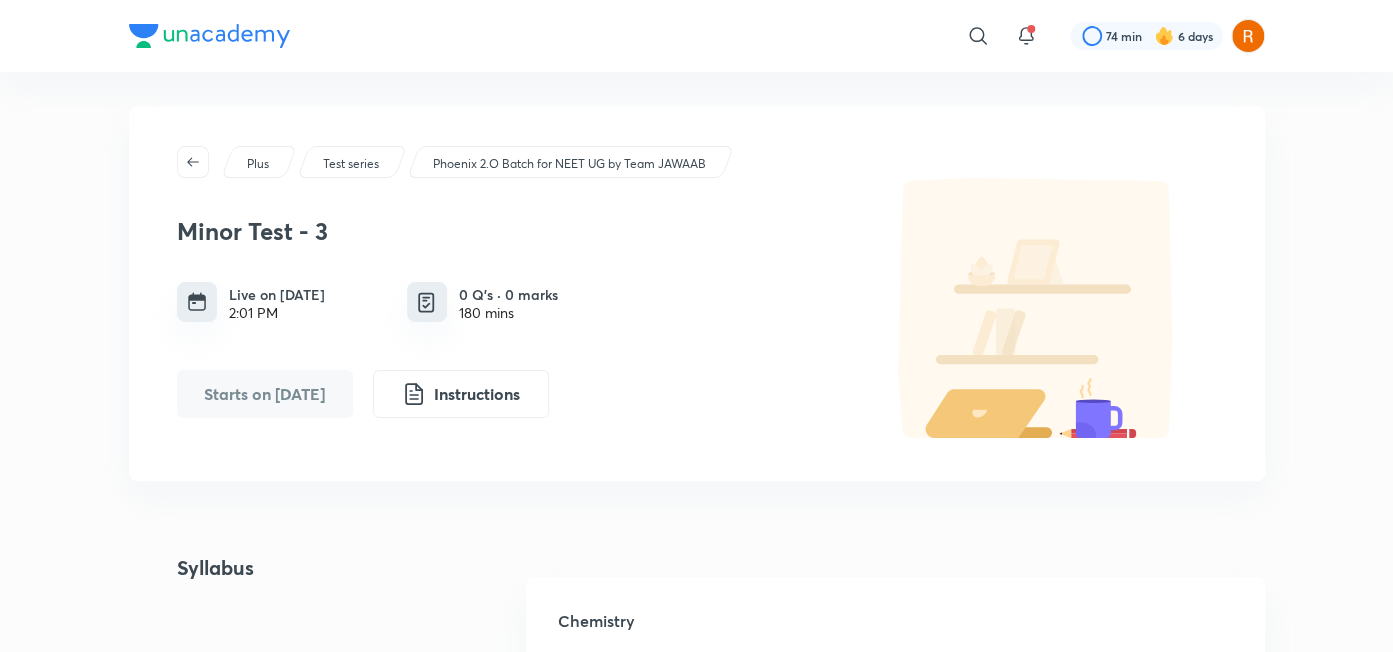 scroll, scrollTop: 0, scrollLeft: 0, axis: both 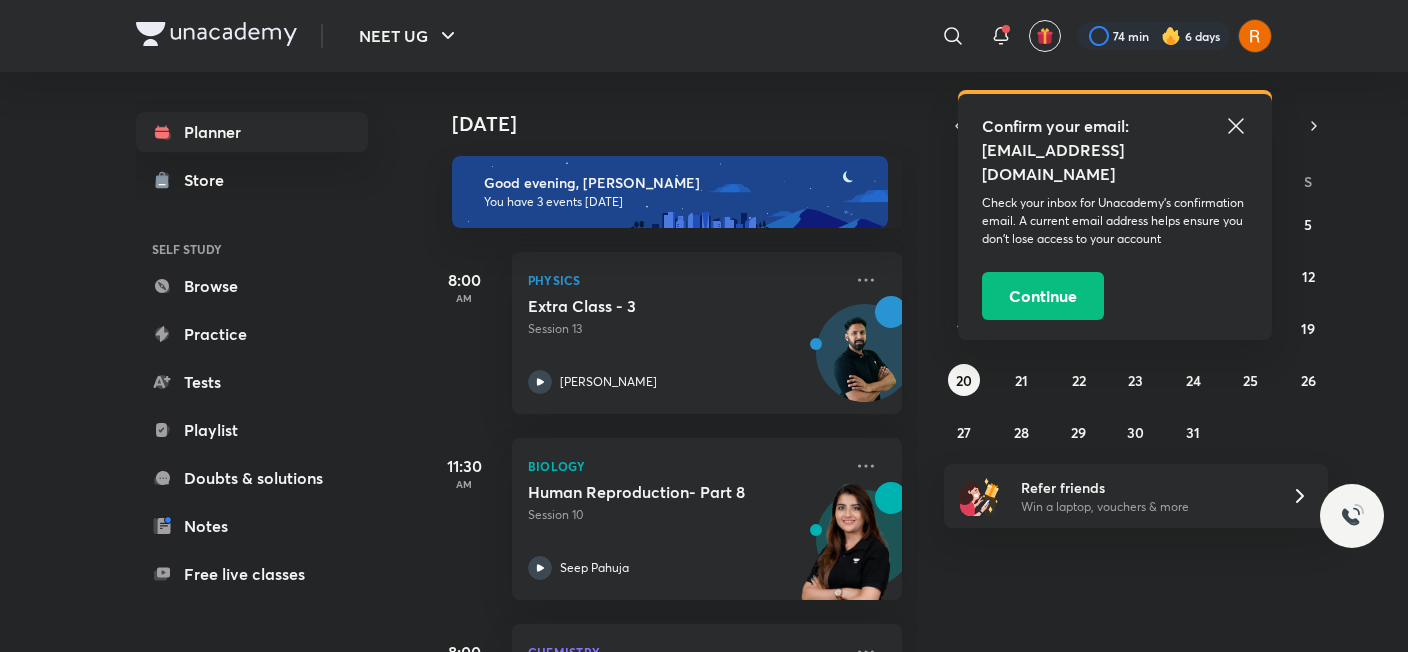 click on "Confirm your email:   rubelqureshi03@gmail.com Check your inbox for Unacademy’s confirmation email. A current email address helps ensure you don’t lose access to your account Continue" at bounding box center [1115, 215] 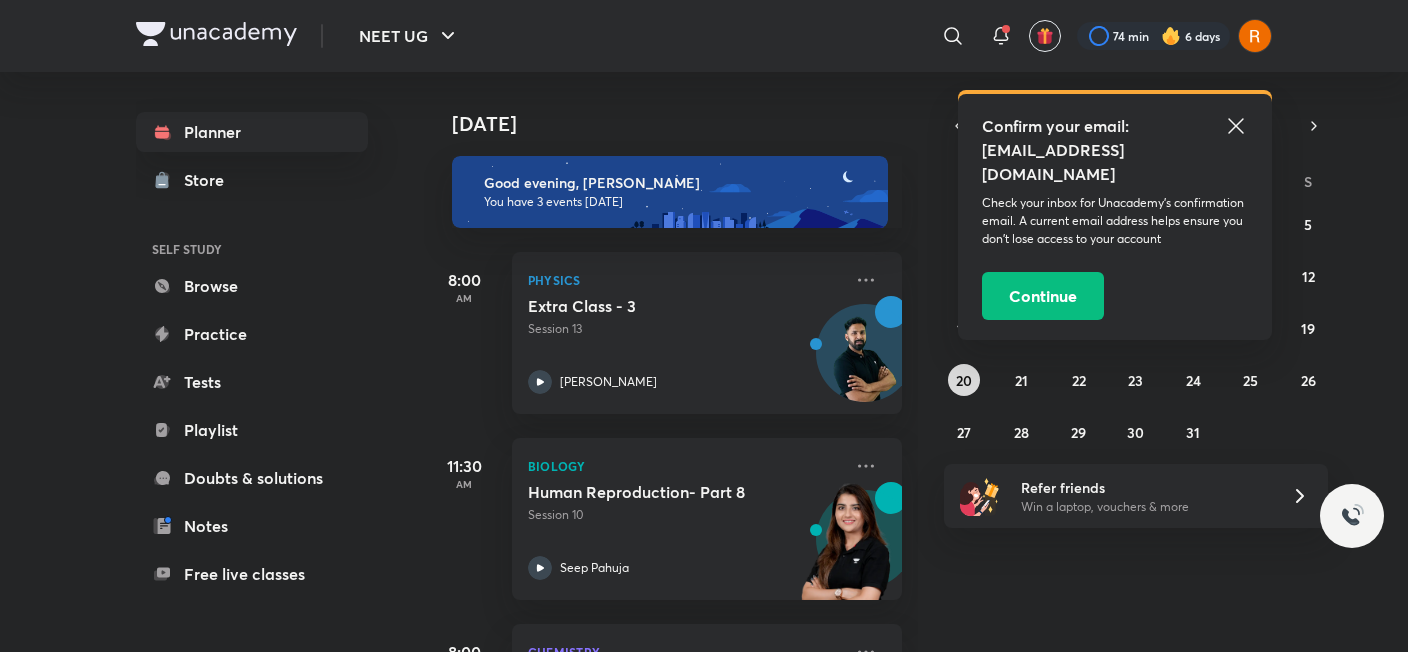 click on "20" at bounding box center (964, 380) 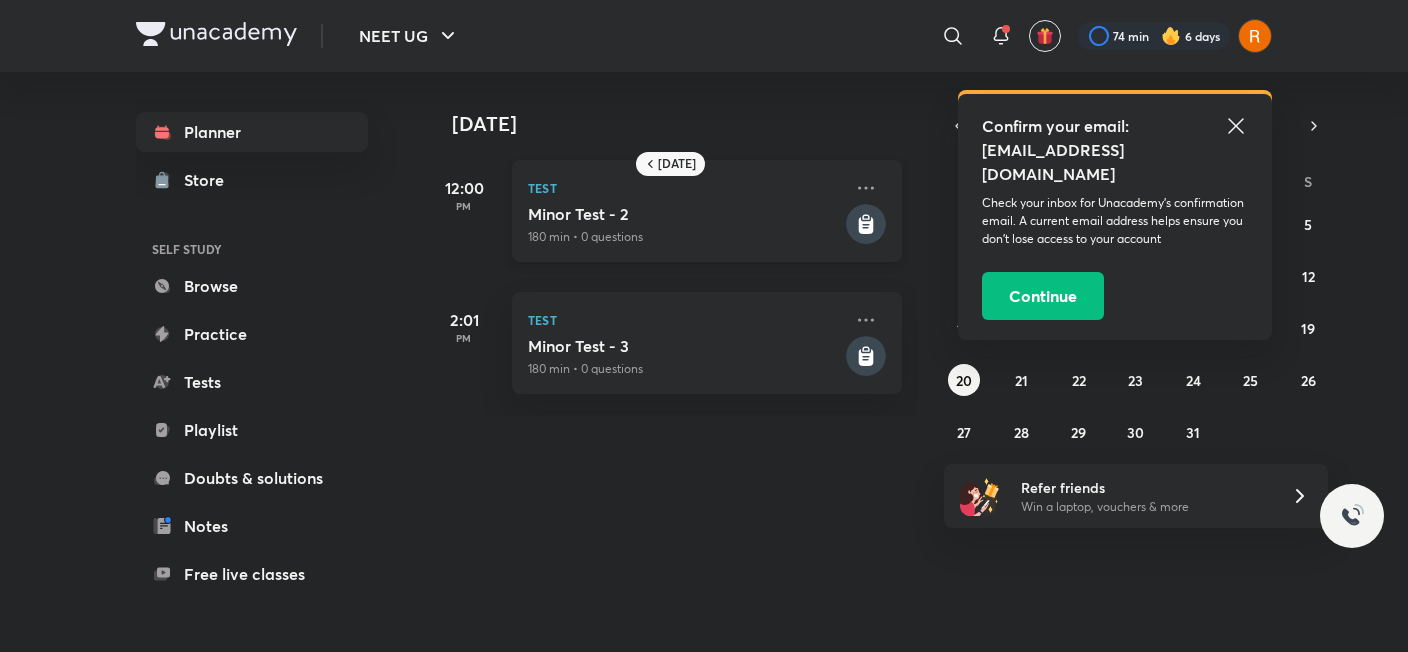 click on "Test Minor Test - 2 180 min • 0 questions" at bounding box center [707, 211] 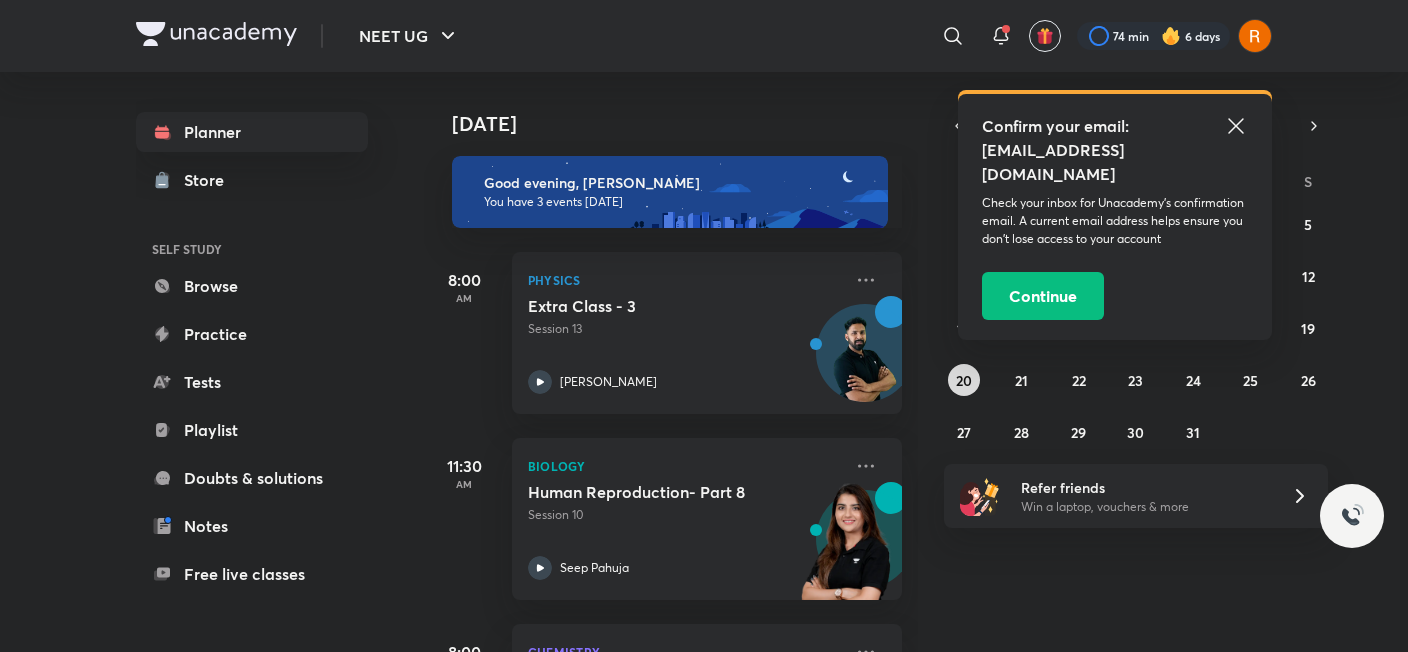click on "20" at bounding box center (964, 380) 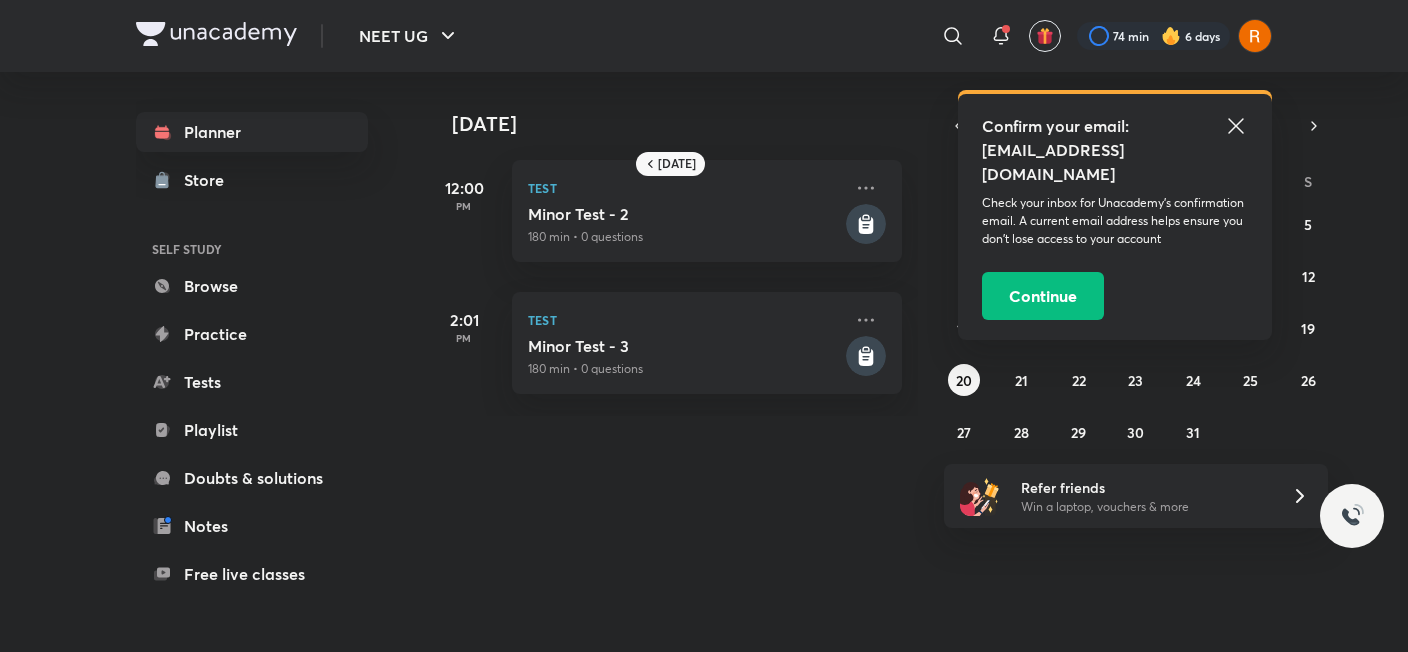 click 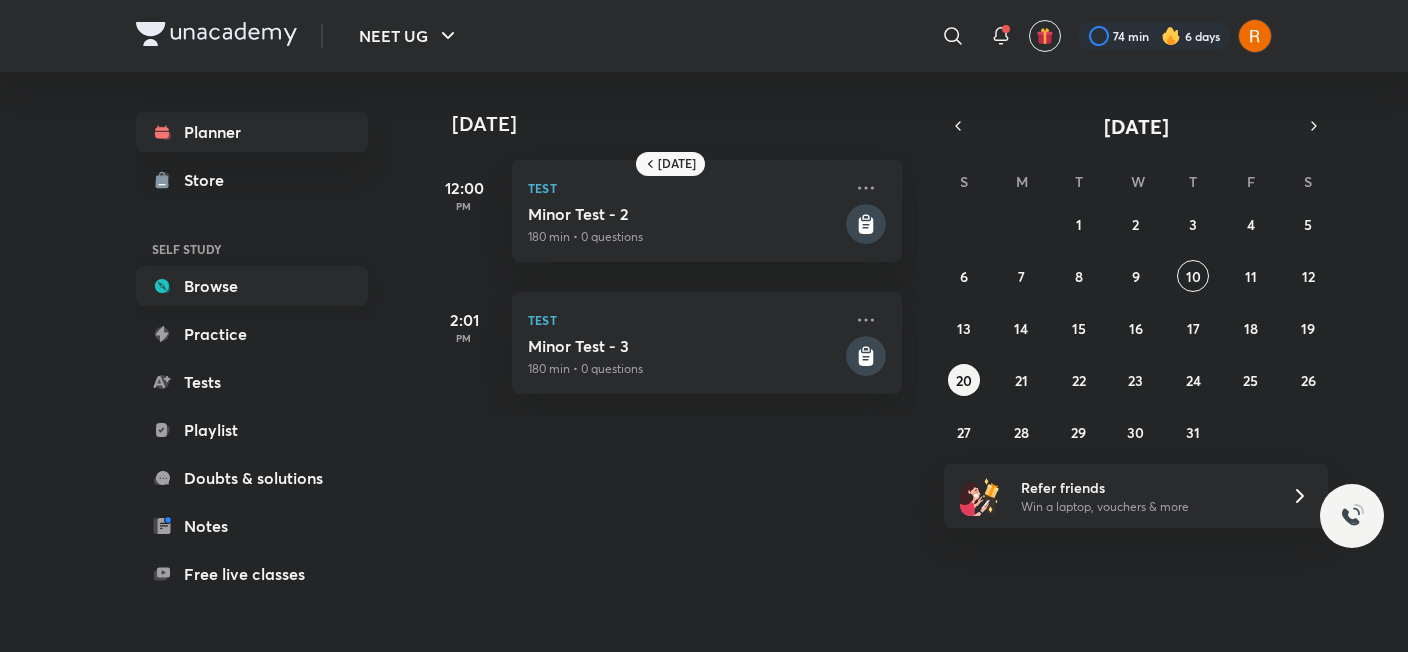 click on "Browse" at bounding box center [252, 286] 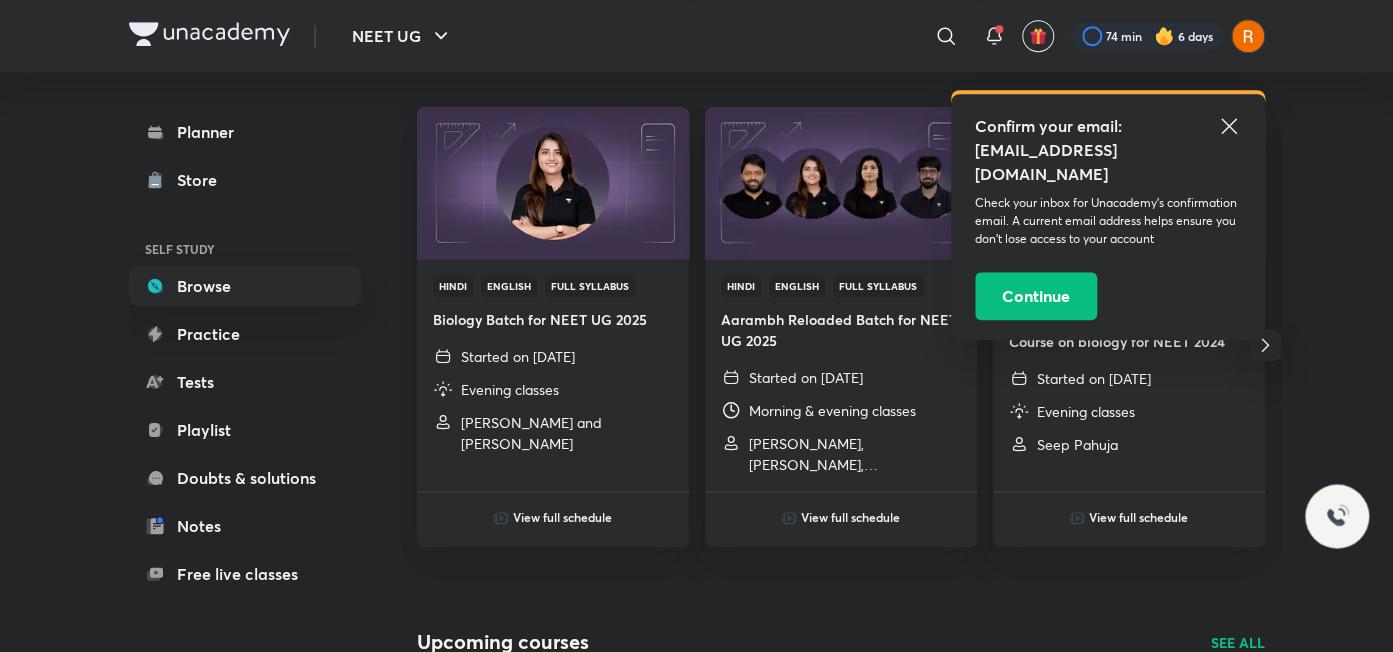 scroll, scrollTop: 715, scrollLeft: 0, axis: vertical 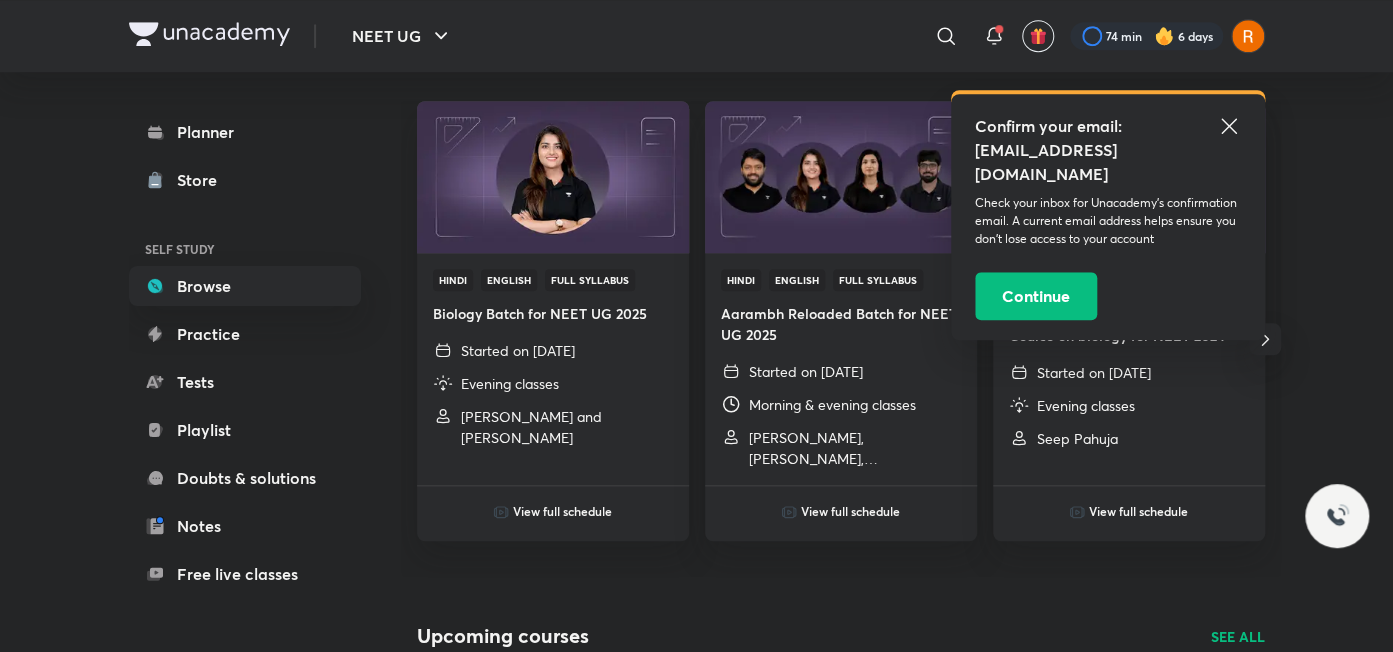 click 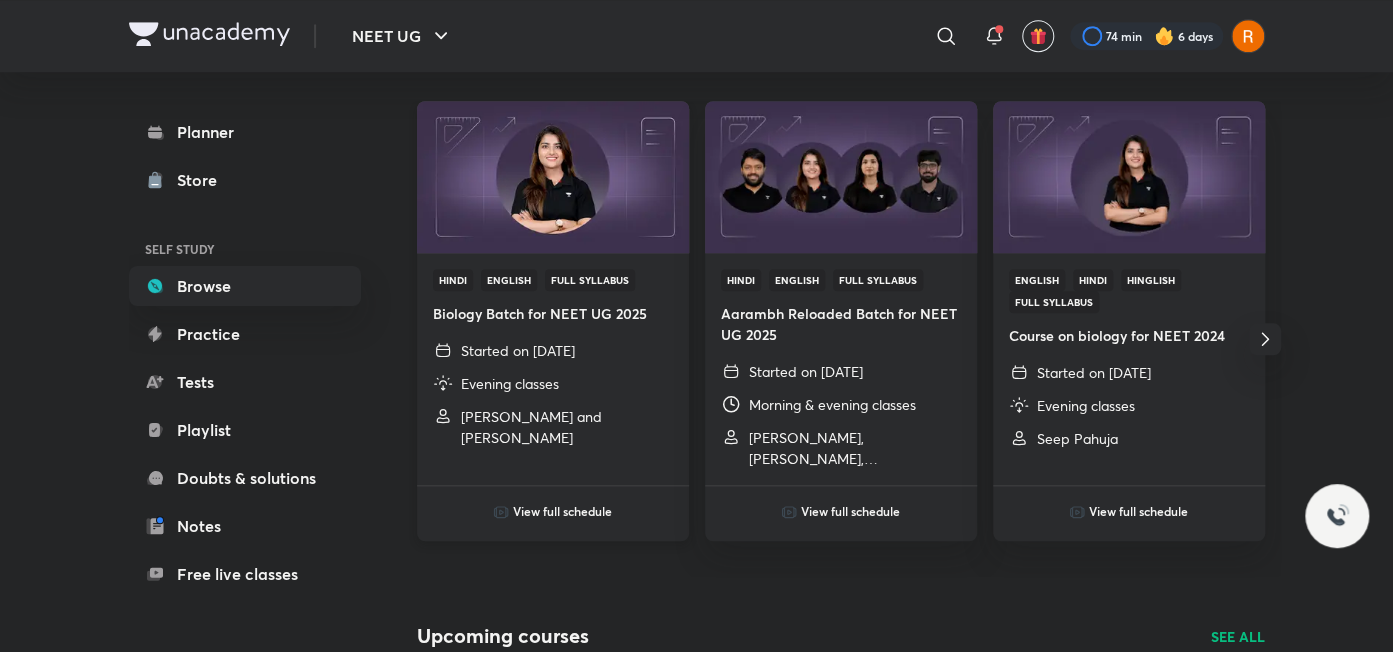 click on "Biology Batch for NEET UG 2025" at bounding box center (553, 313) 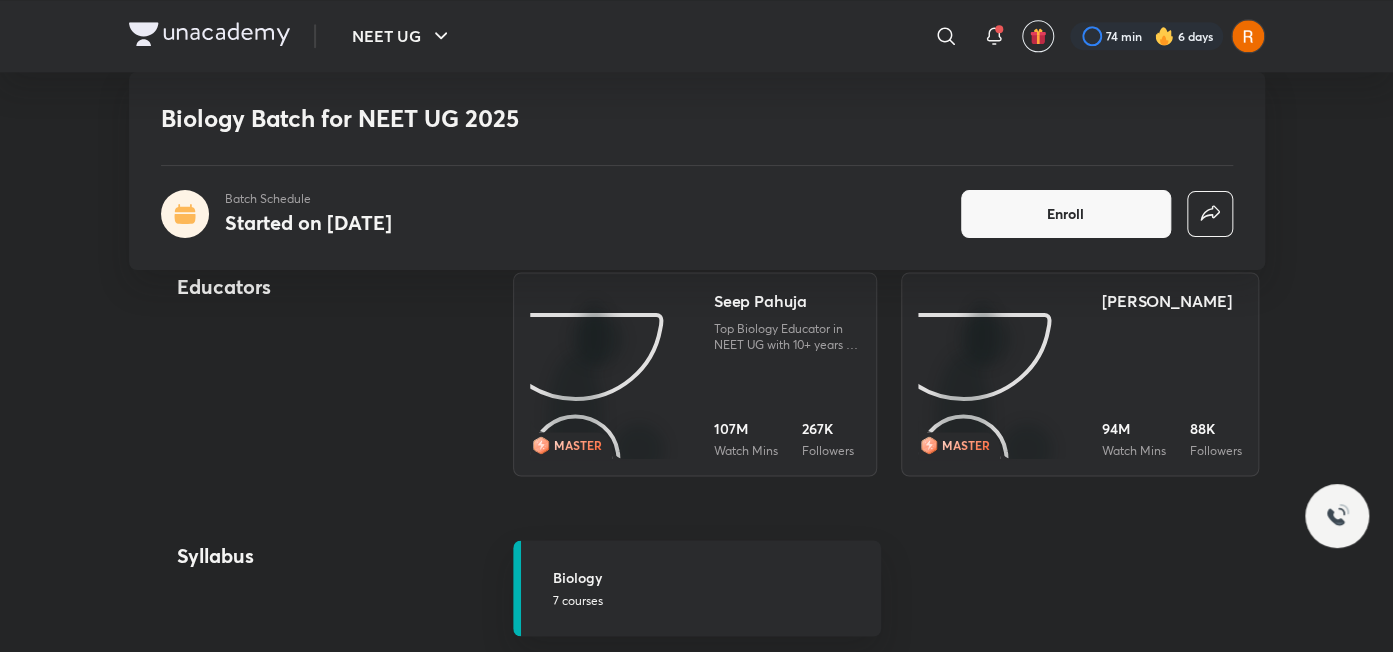 scroll, scrollTop: 1148, scrollLeft: 0, axis: vertical 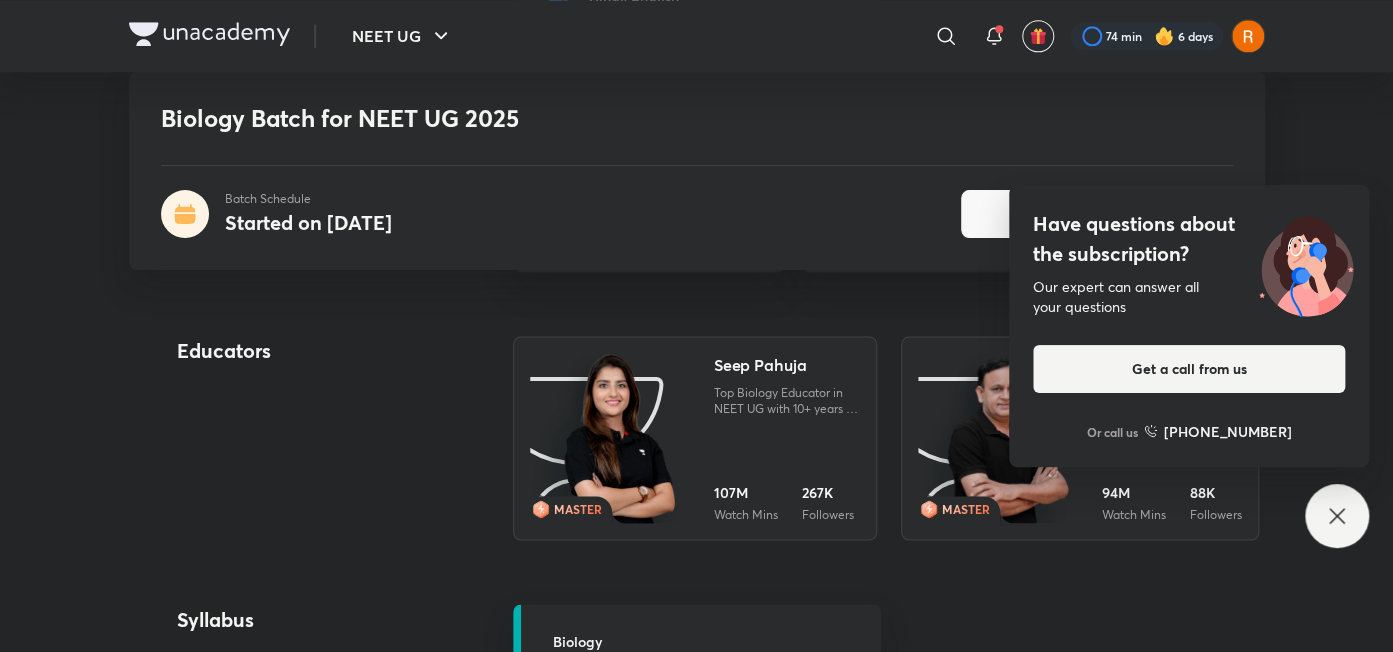 click 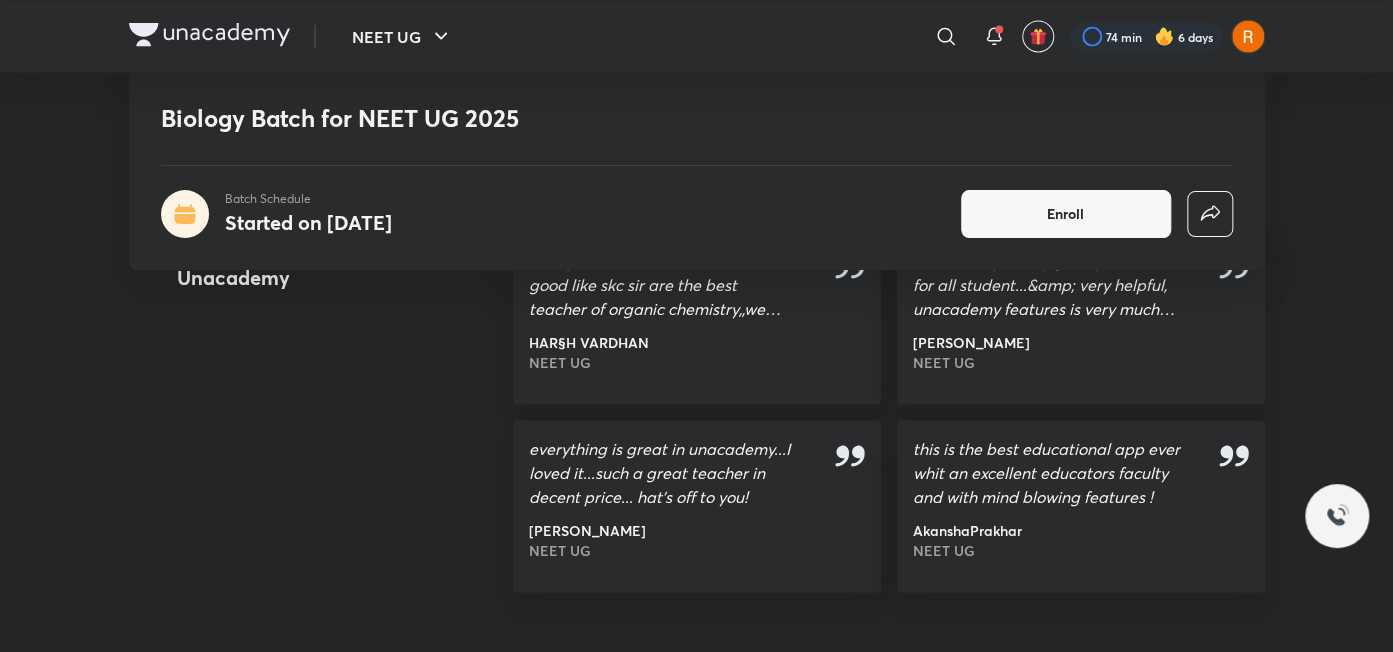 scroll, scrollTop: 1658, scrollLeft: 0, axis: vertical 